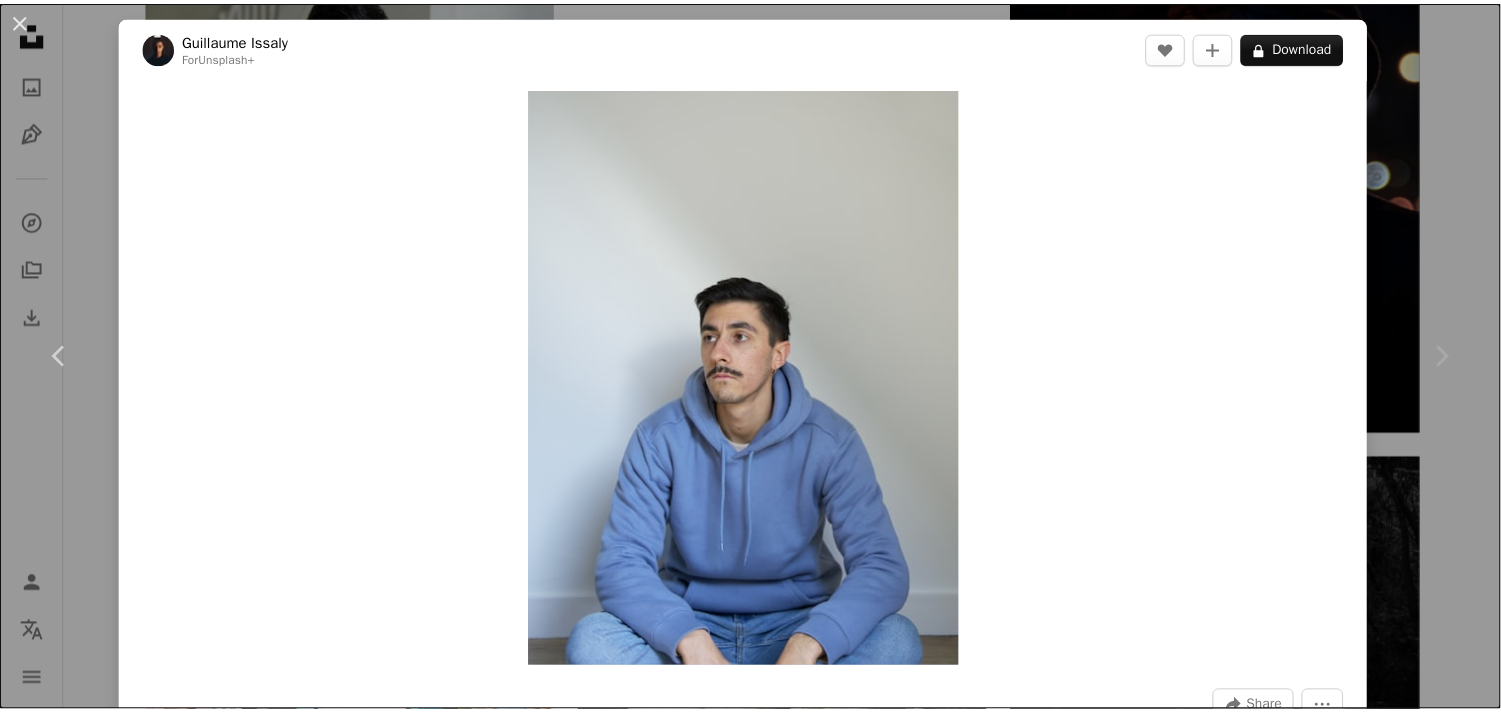 scroll, scrollTop: 4666, scrollLeft: 0, axis: vertical 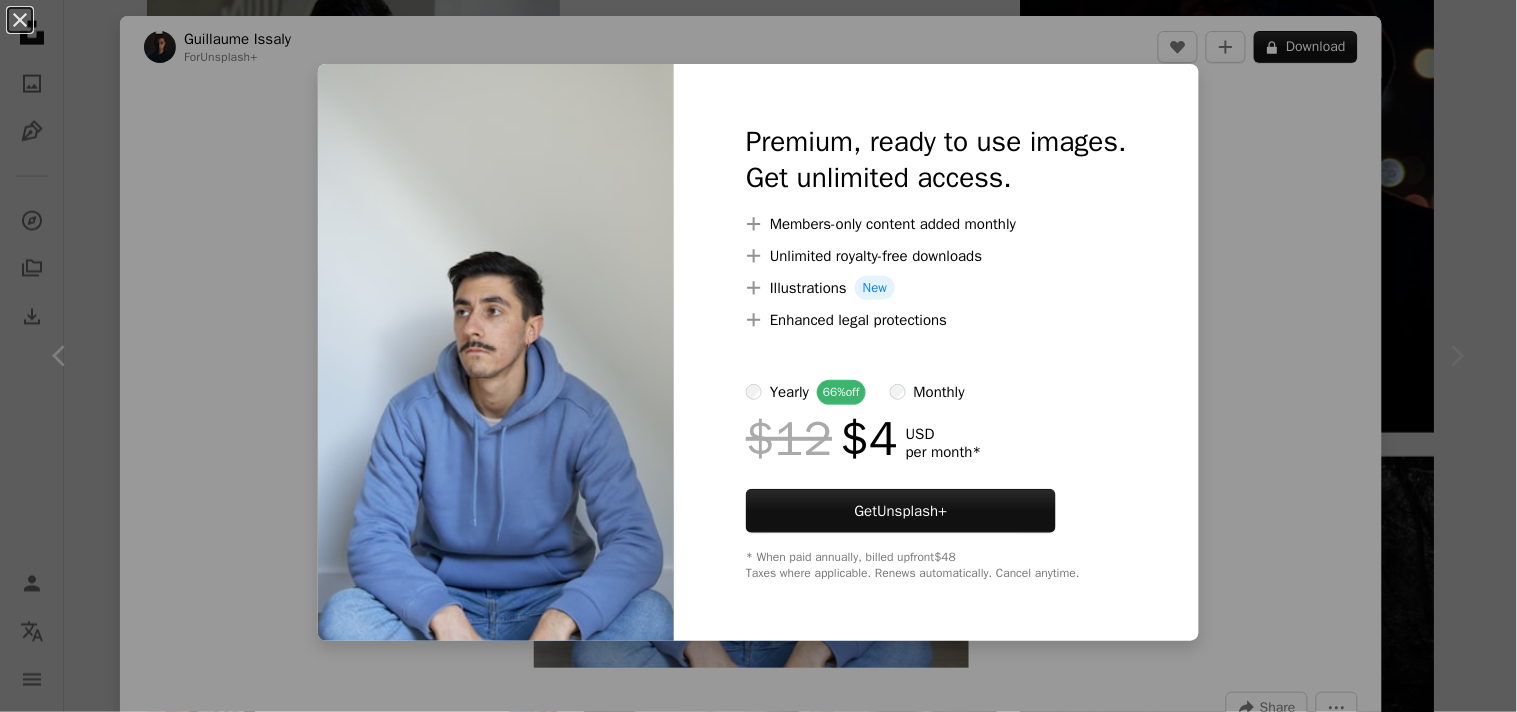 click on "An X shape Premium, ready to use images. Get unlimited access. A plus sign Members-only content added monthly A plus sign Unlimited royalty-free downloads A plus sign Illustrations  New A plus sign Enhanced legal protections yearly 66%  off monthly $12   $4 USD per month * Get  Unsplash+ * When paid annually, billed upfront  $48 Taxes where applicable. Renews automatically. Cancel anytime." at bounding box center (758, 356) 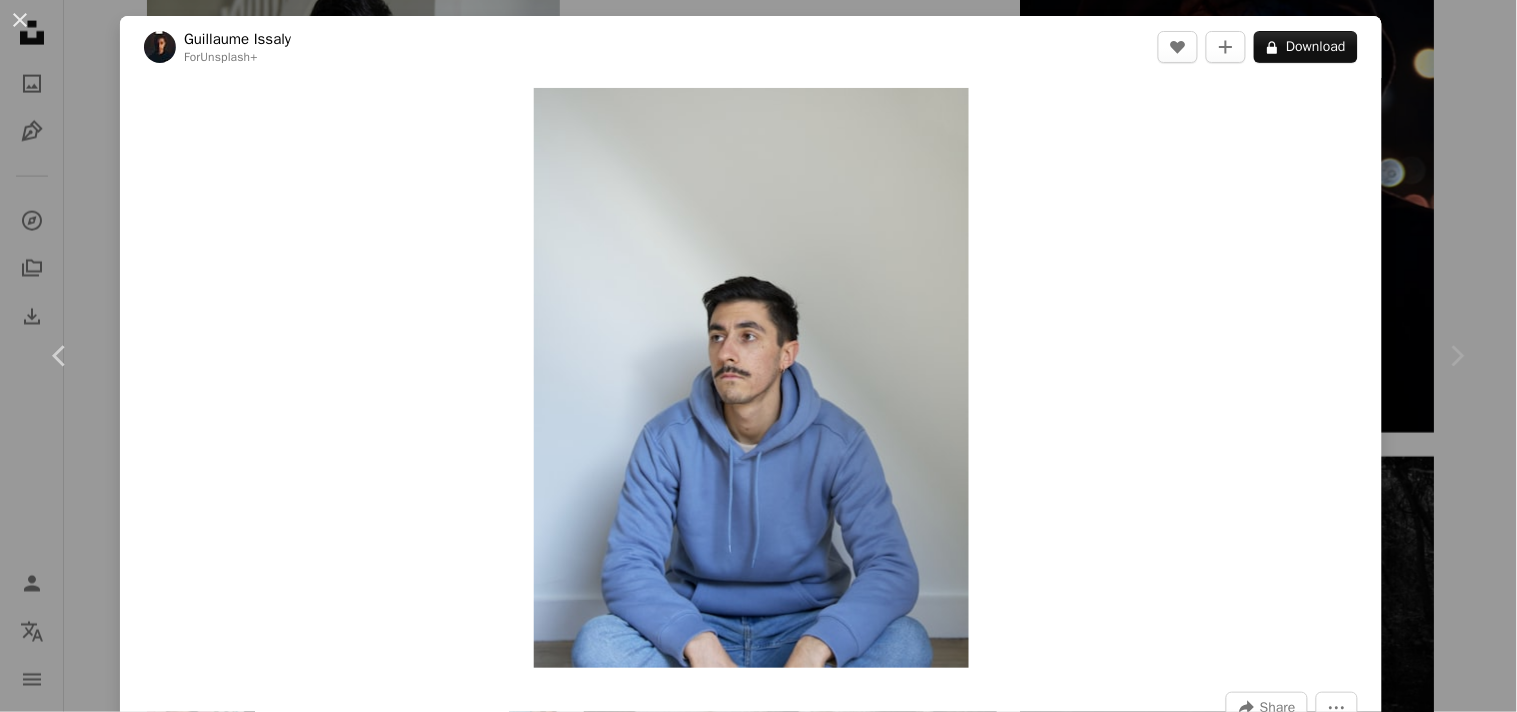 drag, startPoint x: 643, startPoint y: 202, endPoint x: 433, endPoint y: 397, distance: 286.5746 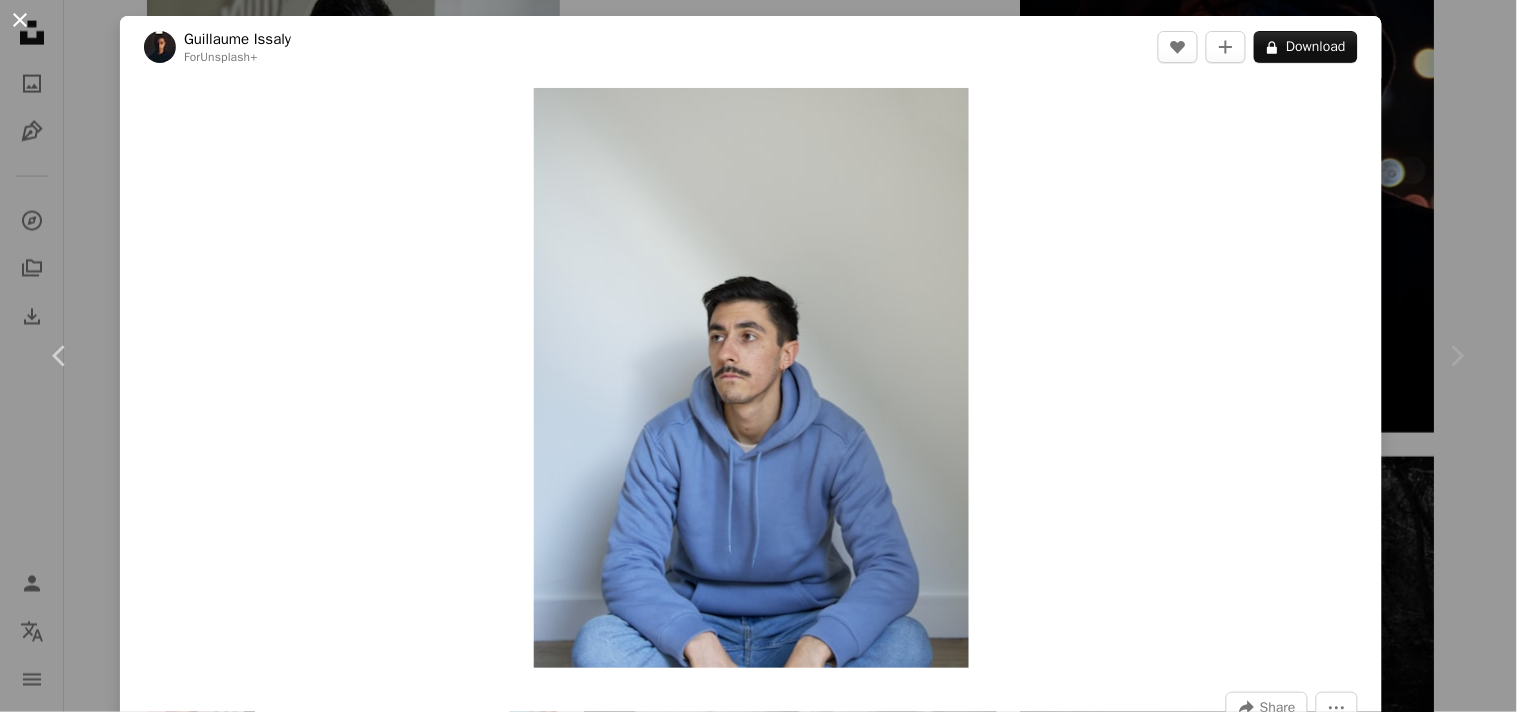 click on "An X shape" at bounding box center (20, 20) 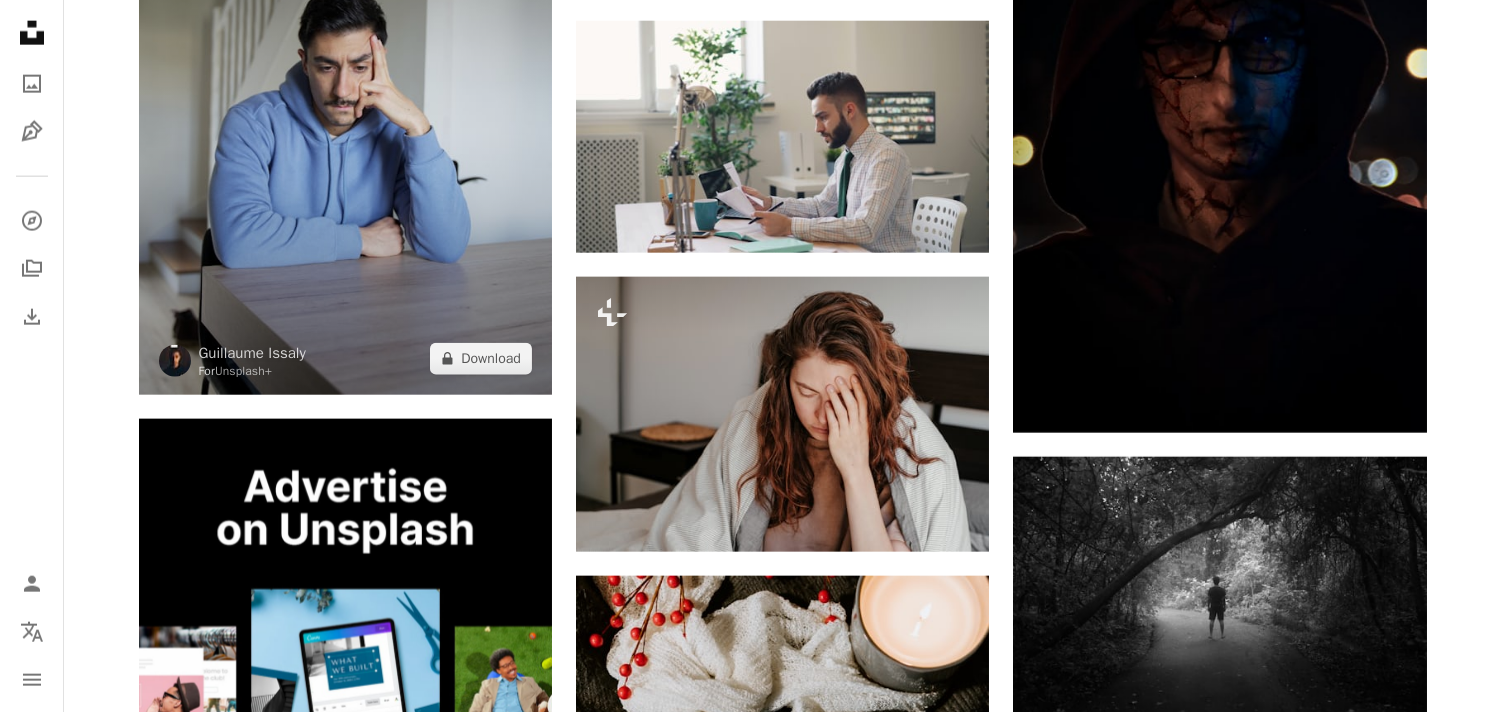 click at bounding box center (345, 119) 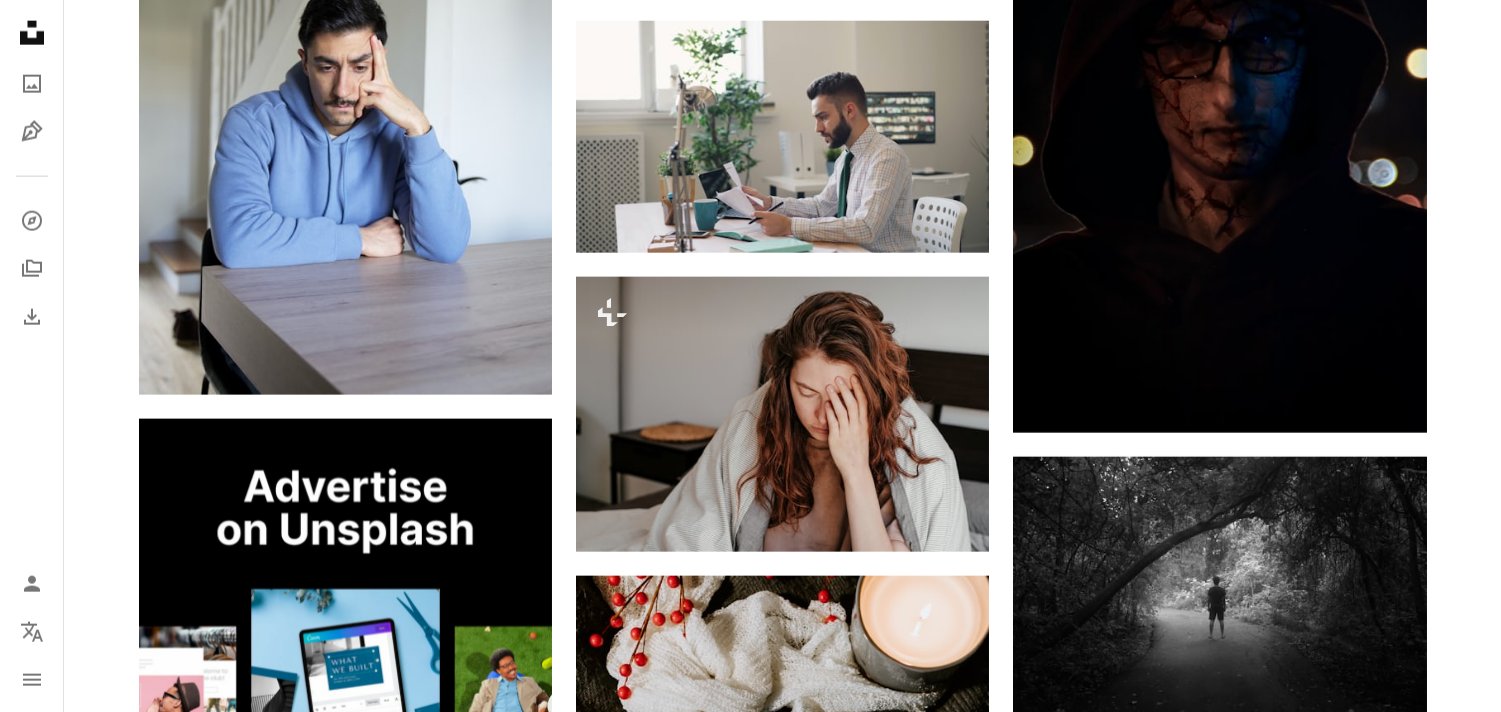 click on "[FIRST] [LAST]" at bounding box center (782, -660) 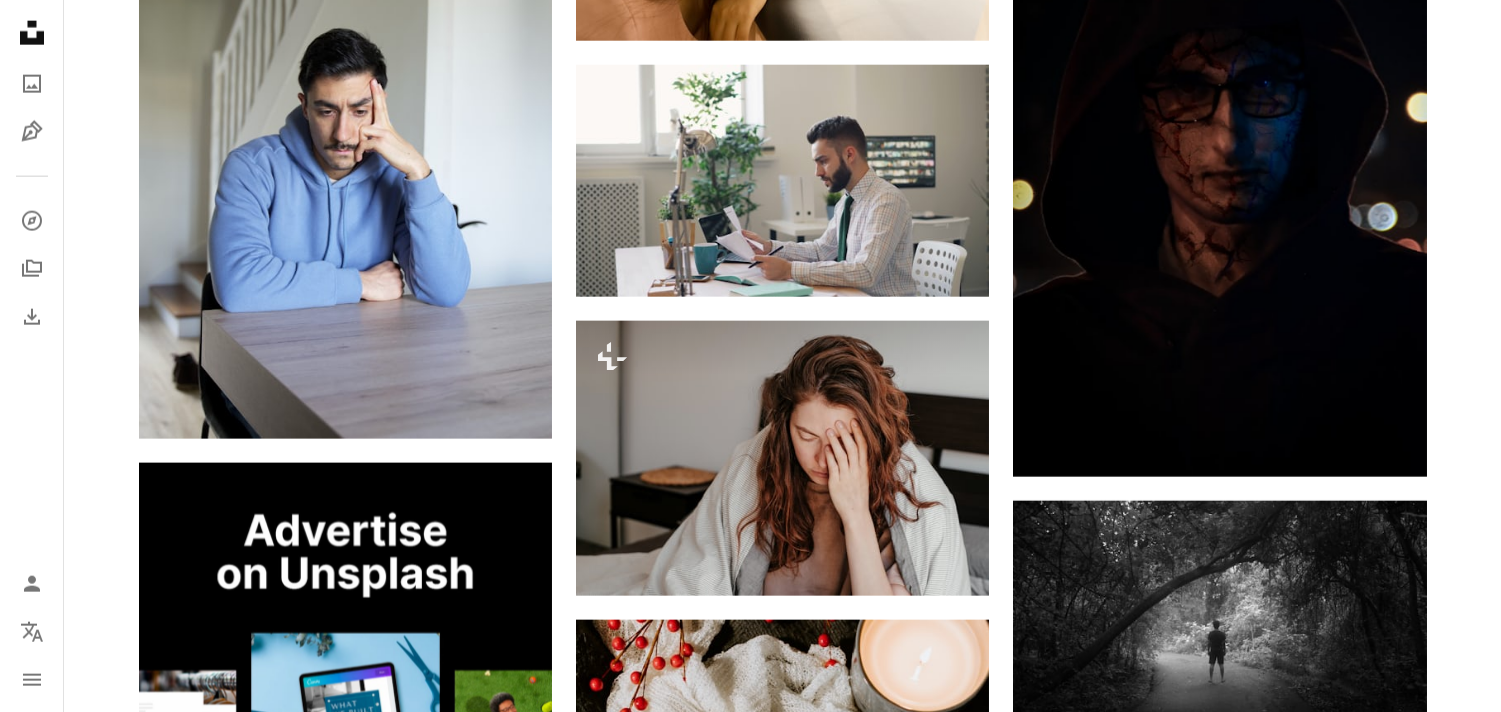 scroll, scrollTop: 4577, scrollLeft: 0, axis: vertical 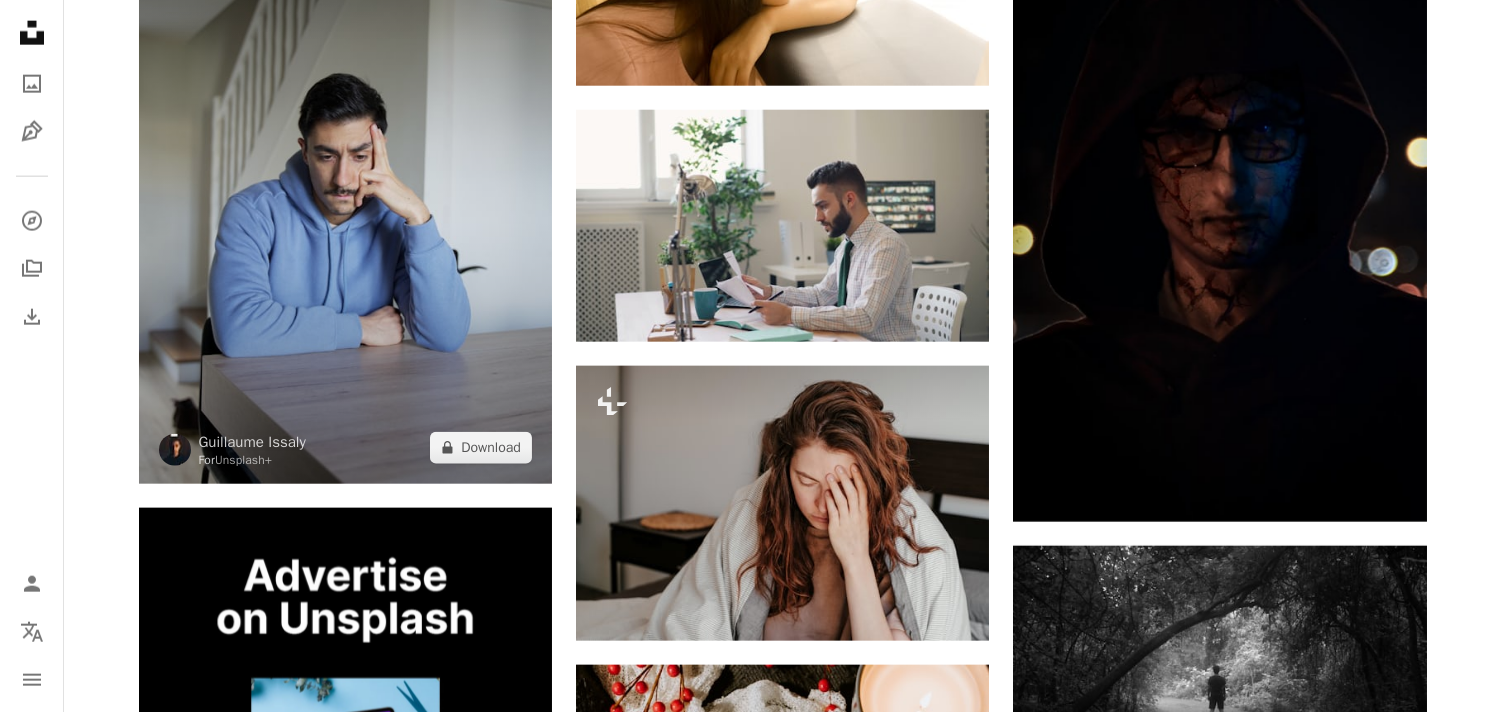 click at bounding box center [345, 208] 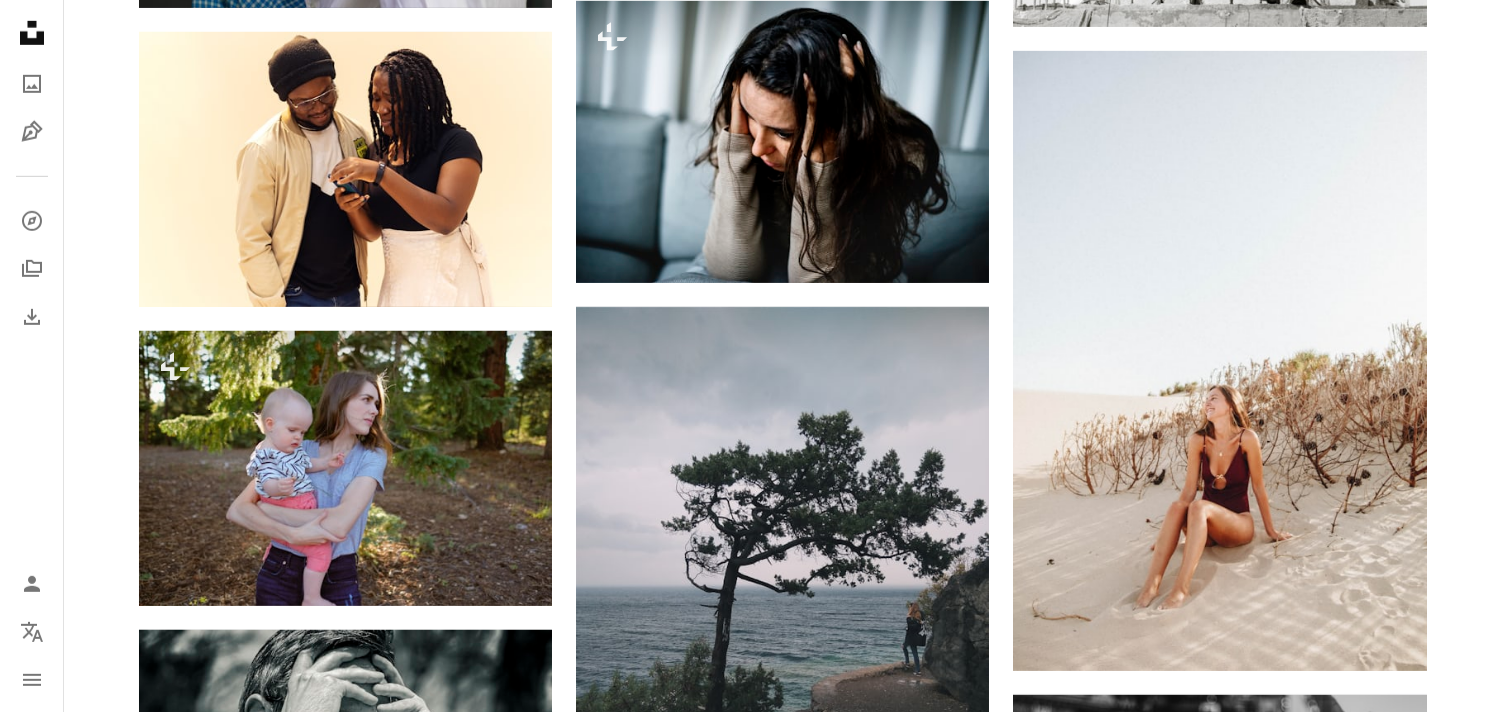 scroll, scrollTop: 0, scrollLeft: 0, axis: both 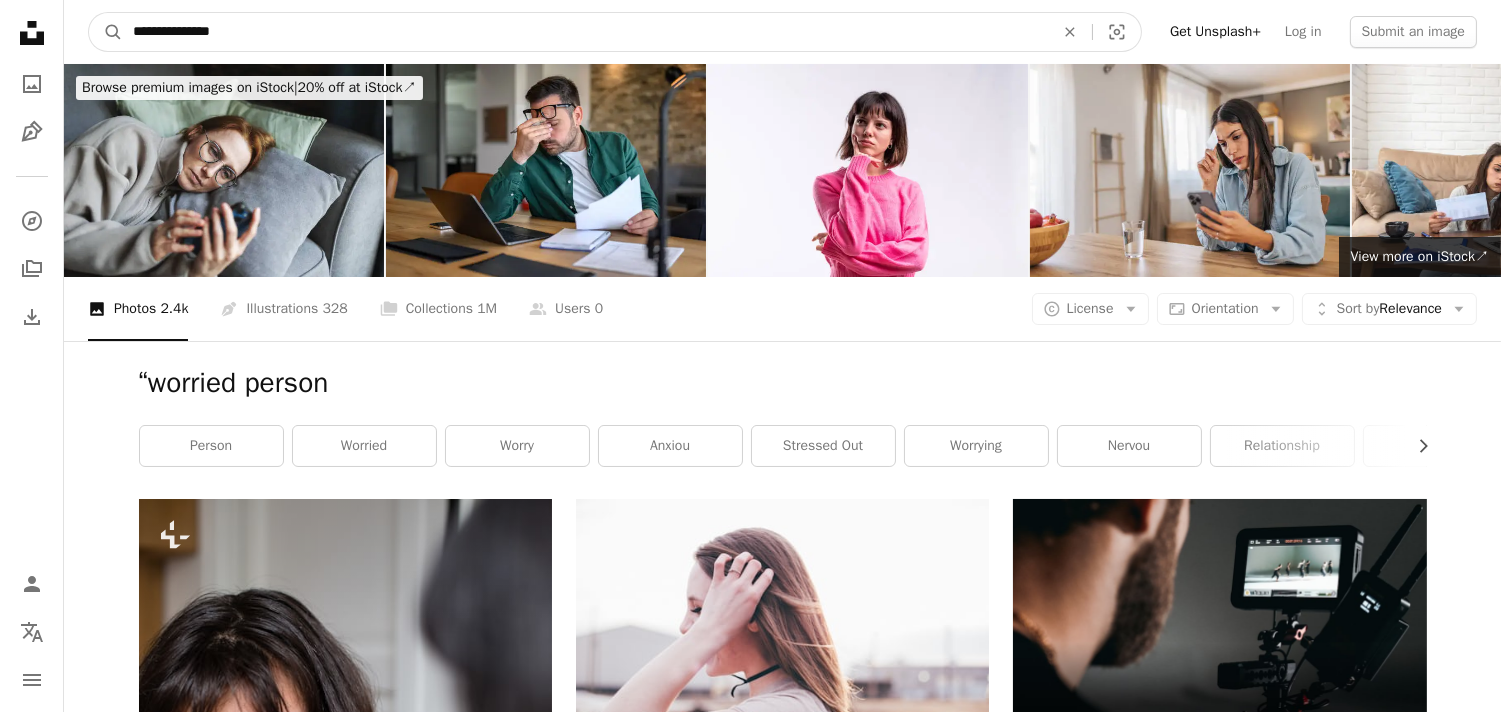 click on "**********" at bounding box center (585, 32) 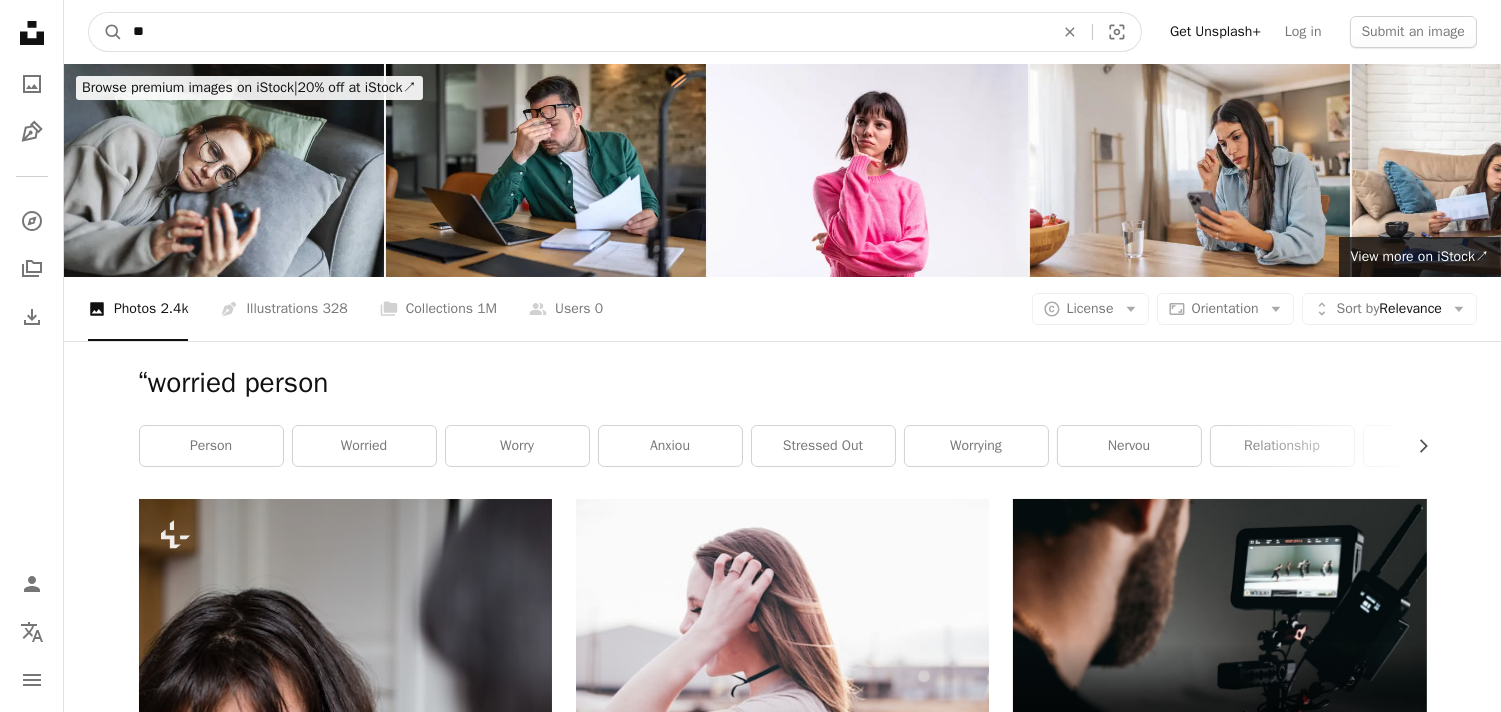 type on "*" 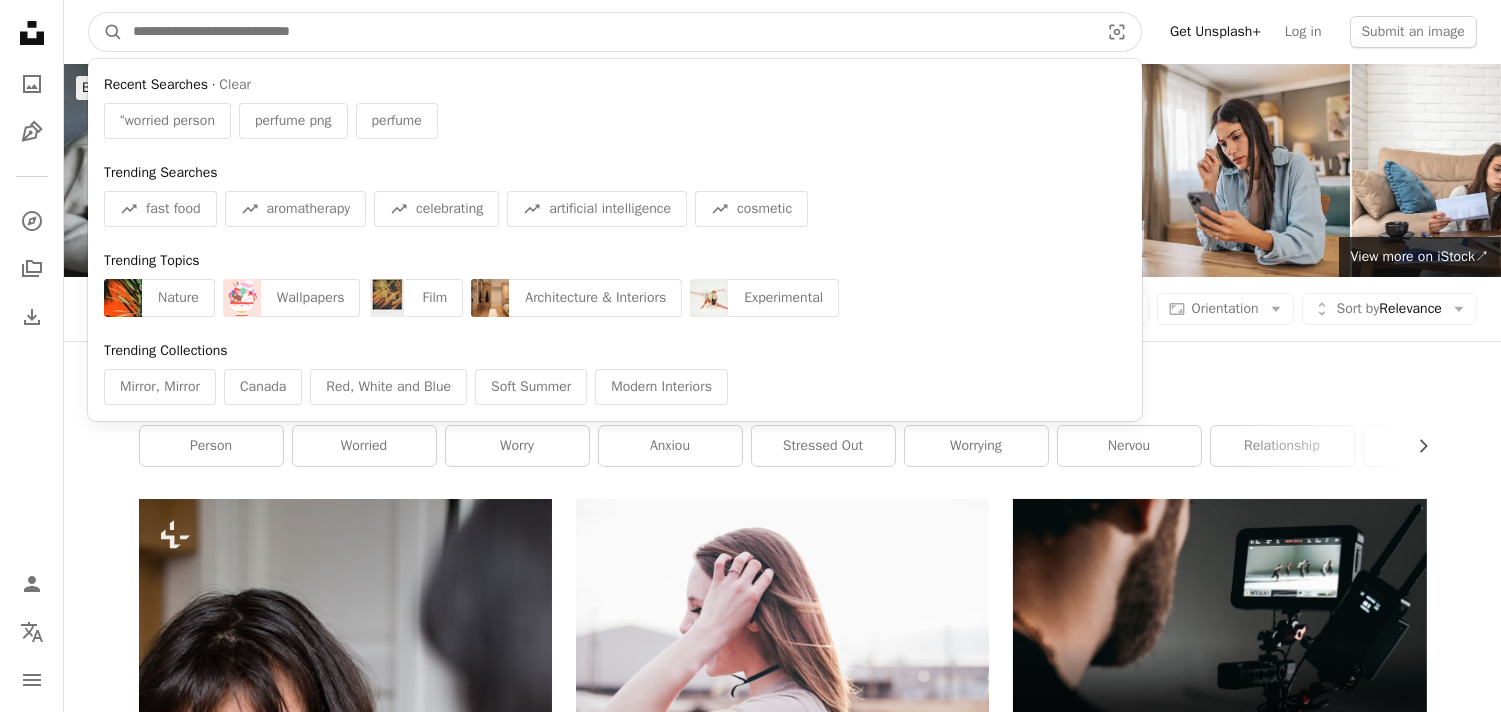 paste on "**********" 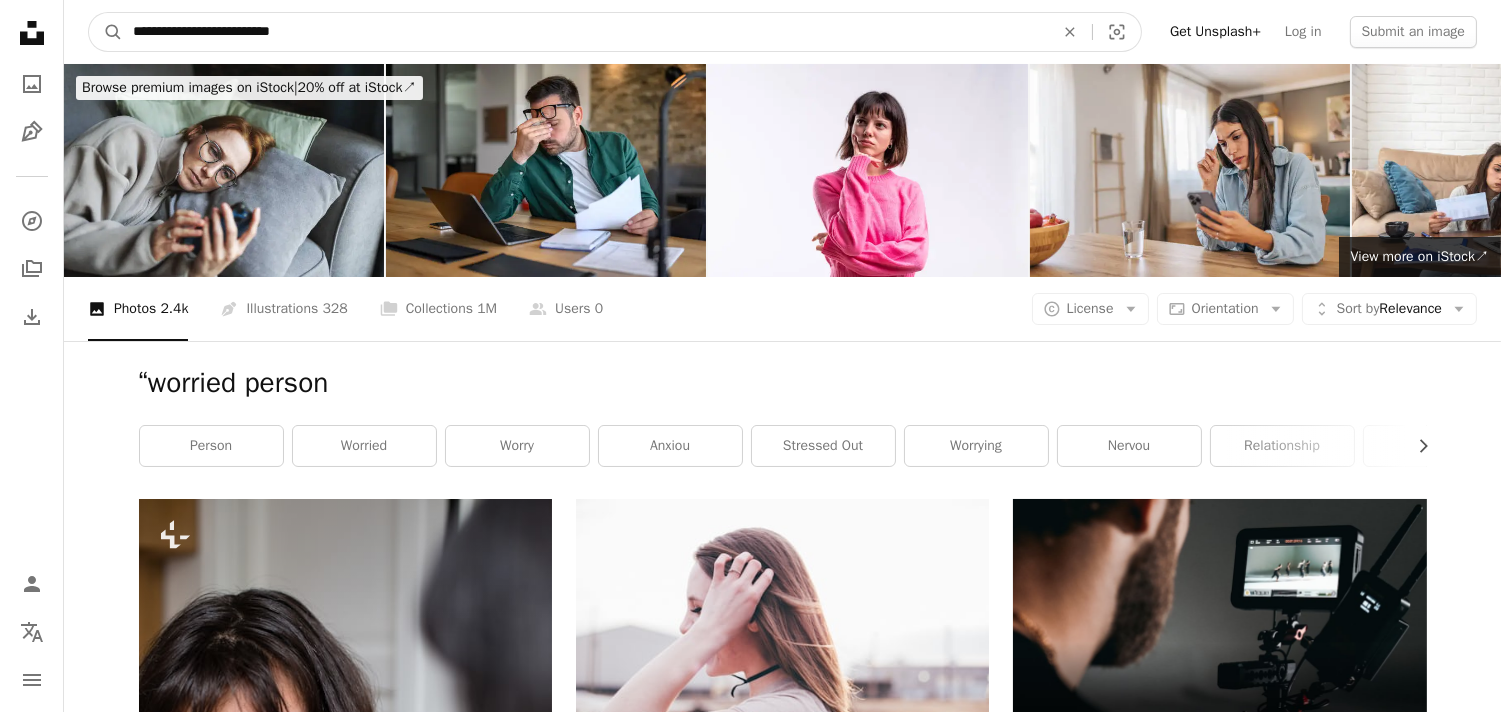 type on "**********" 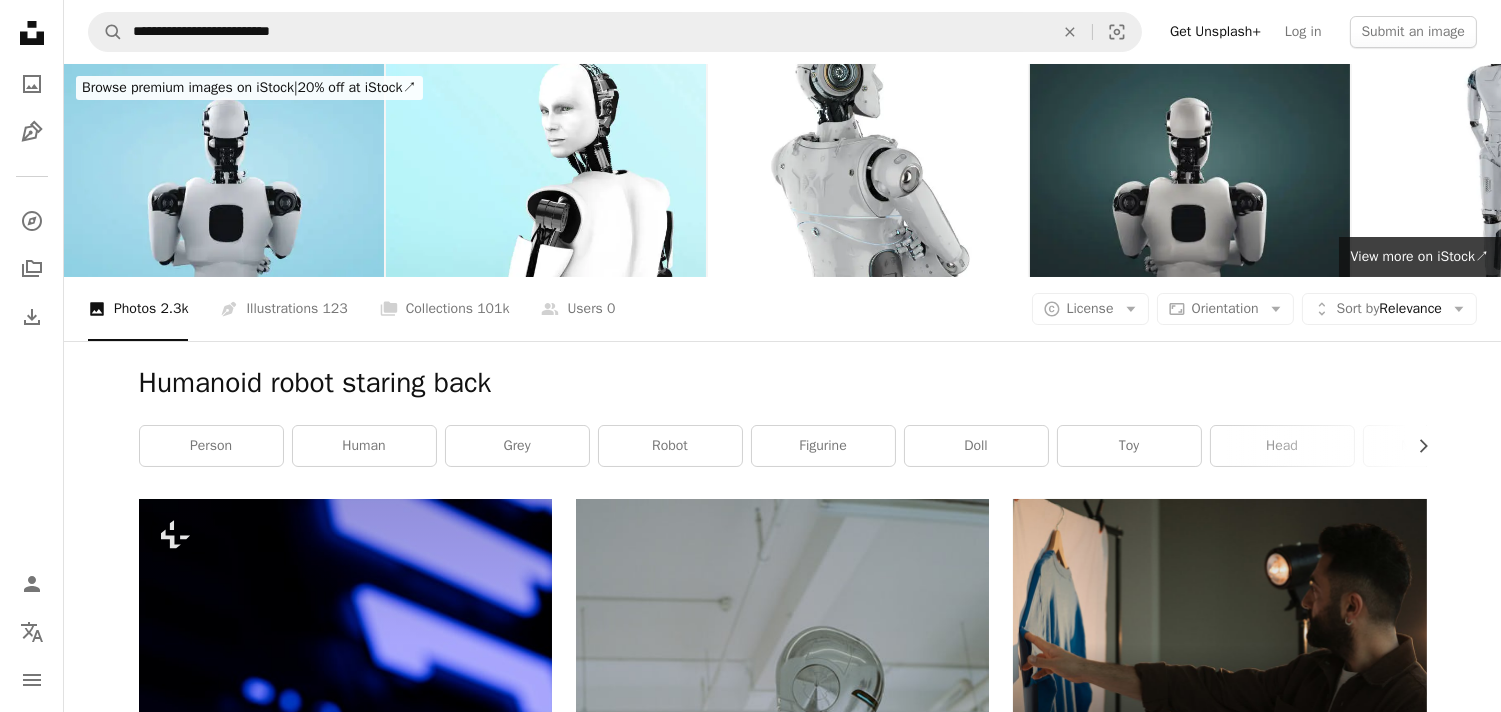 click on "Browse premium images on iStock  |  20% off at iStock  ↗ Browse premium images on iStock 20% off at iStock  ↗ View more  ↗ View more on iStock  ↗ A photo Photos   2.3k Pen Tool Illustrations   123 A stack of folders Collections   101k A group of people Users   0 A copyright icon © License Arrow down Aspect ratio Orientation Arrow down Unfold Sort by  Relevance Arrow down Filters Filters Humanoid robot staring back Chevron right person human grey robot figurine doll toy head mannequin accessory art female Plus sign for Unsplash+ A heart A plus sign Kamran Abdullayev For  Unsplash+ A lock Download A heart A plus sign Olena Kamenetska Available for hire A checkmark inside of a circle Arrow pointing down Plus sign for Unsplash+ A heart A plus sign Getty Images For  Unsplash+ A lock Download A heart A plus sign Kanyapa Dechthanathorn Arrow pointing down A heart A plus sign Guille B Arrow pointing down Plus sign for Unsplash+ A heart A plus sign Planet Volumes For  Unsplash+ A lock Download A heart  |" at bounding box center (782, 2578) 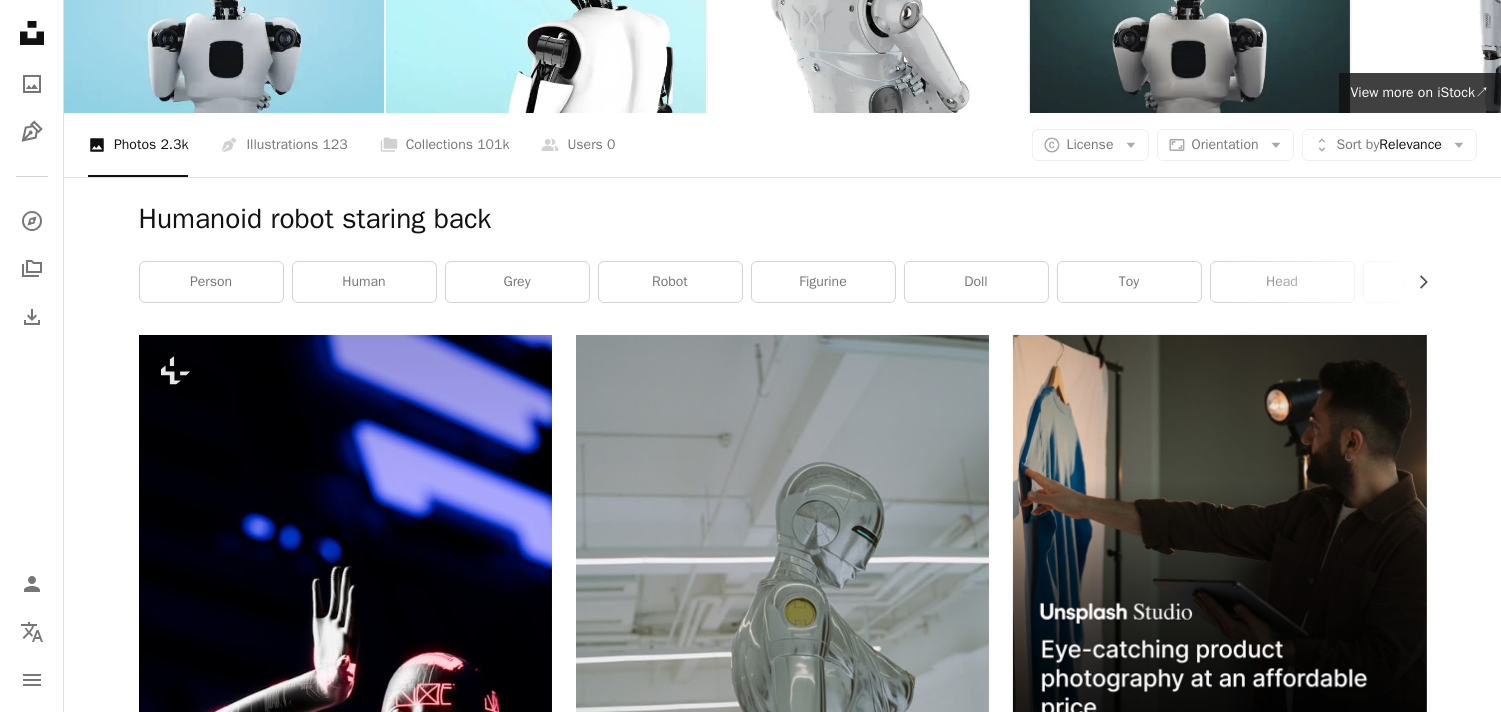 scroll, scrollTop: 0, scrollLeft: 0, axis: both 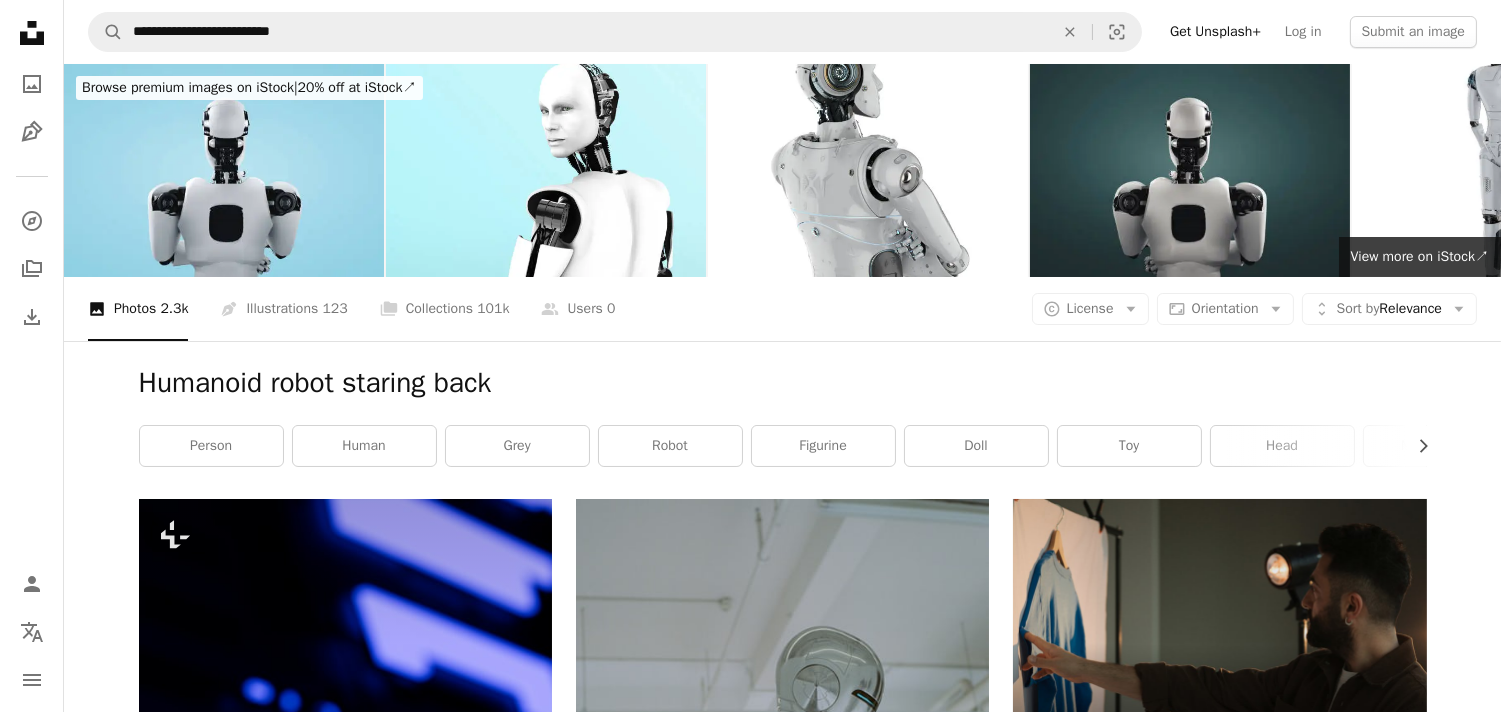 click on "**********" at bounding box center (782, 32) 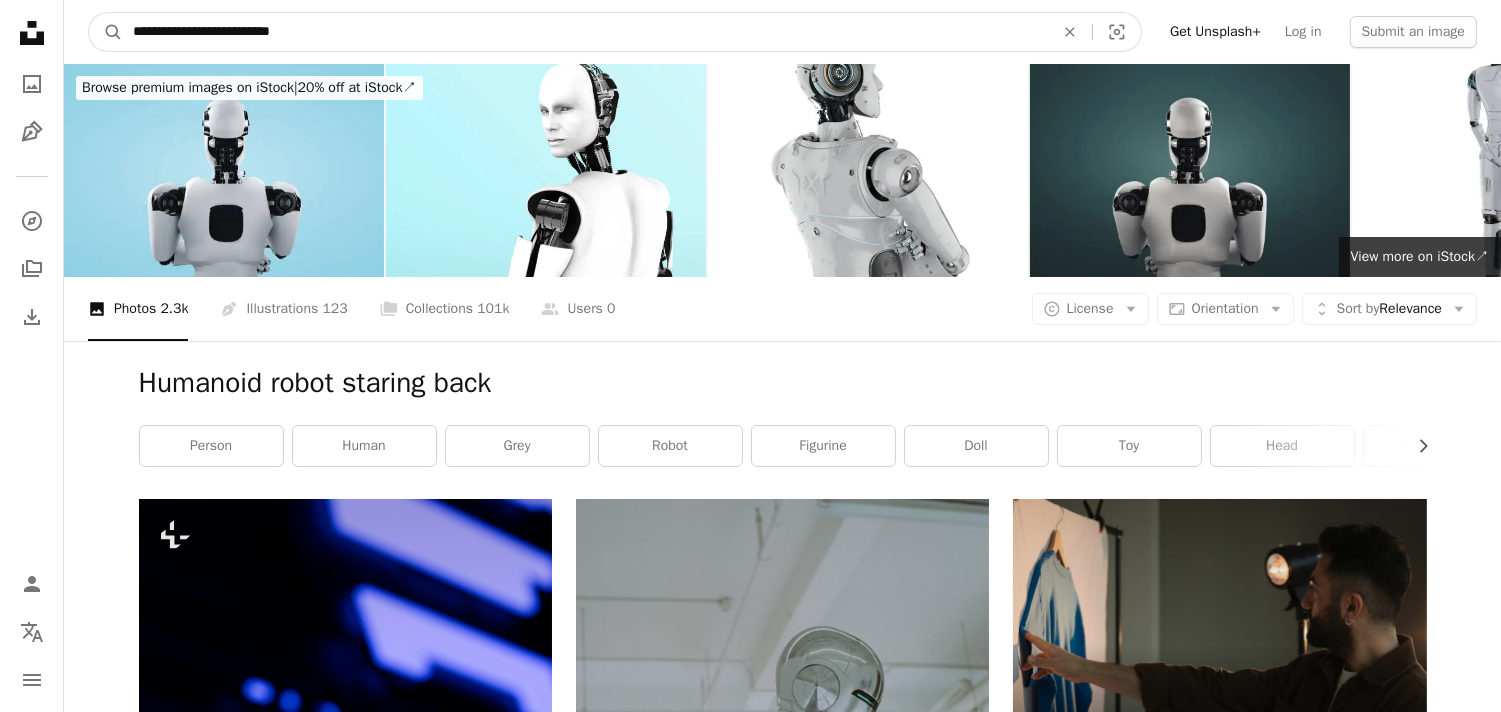 click on "**********" at bounding box center [585, 32] 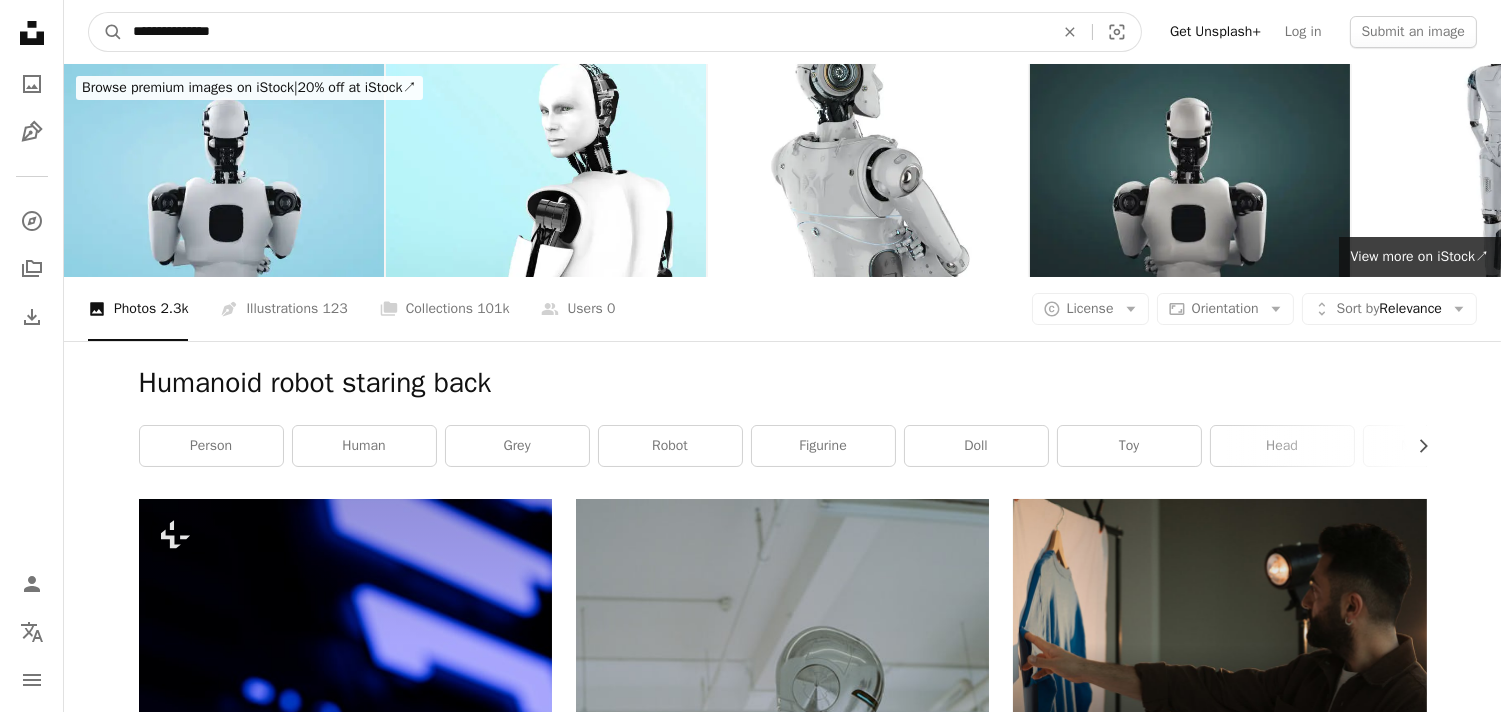 type on "**********" 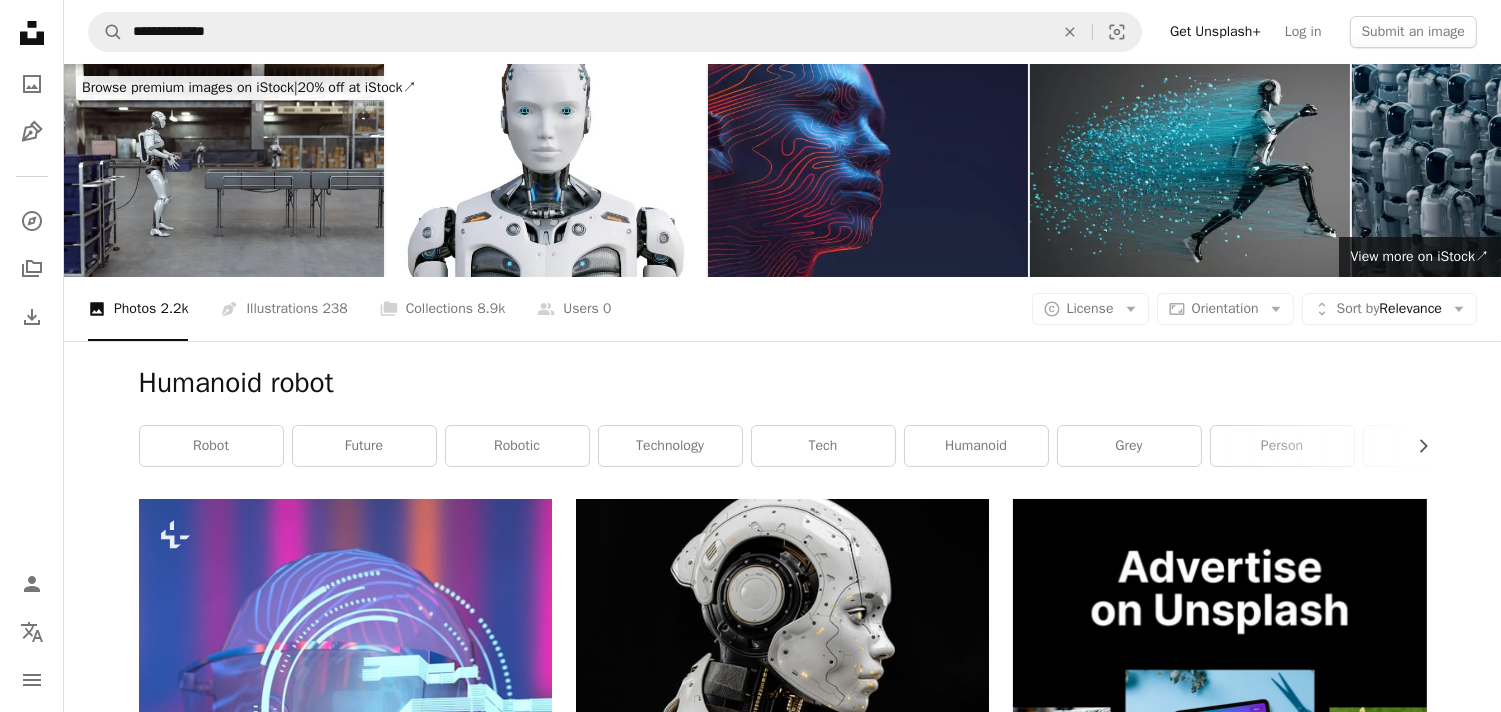 click on "[FIRST] [LAST]" at bounding box center (782, 2524) 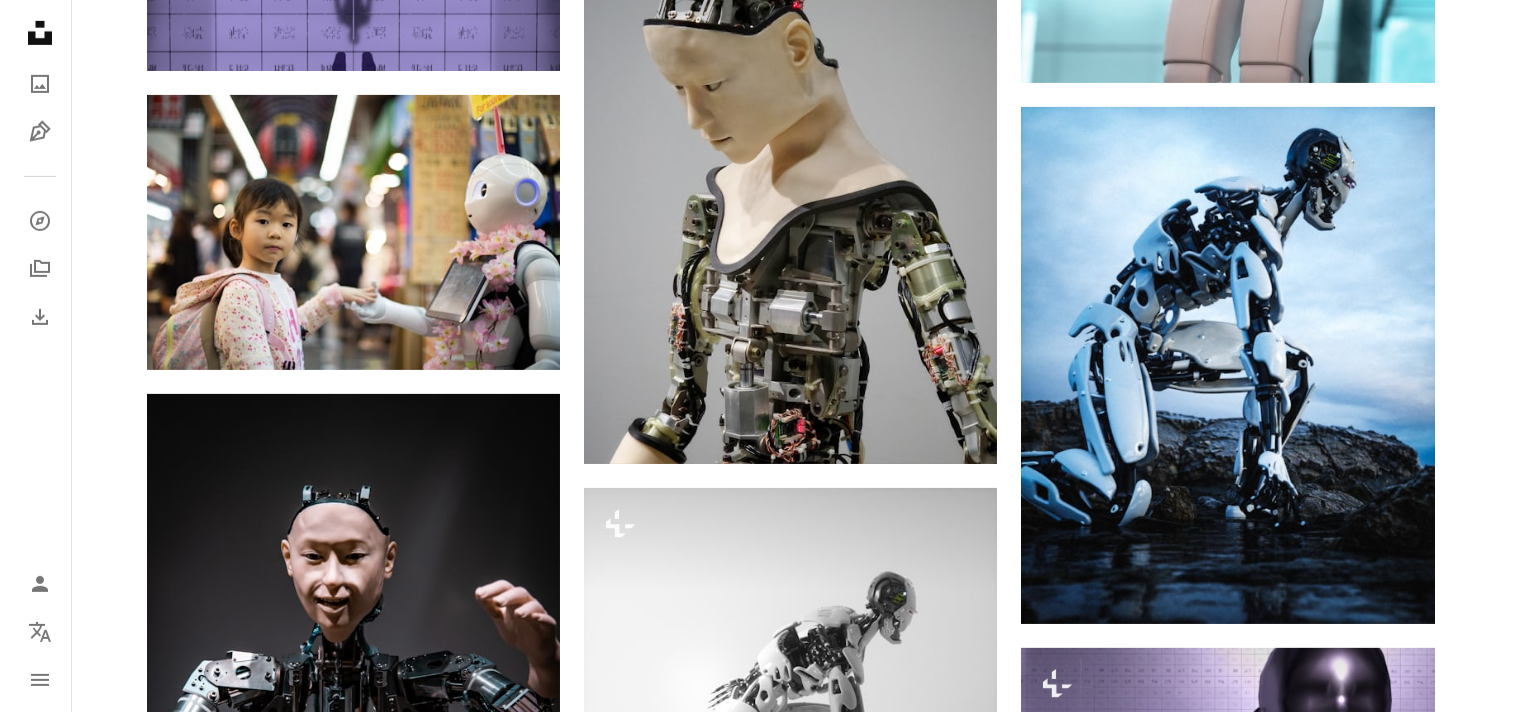 scroll, scrollTop: 1733, scrollLeft: 0, axis: vertical 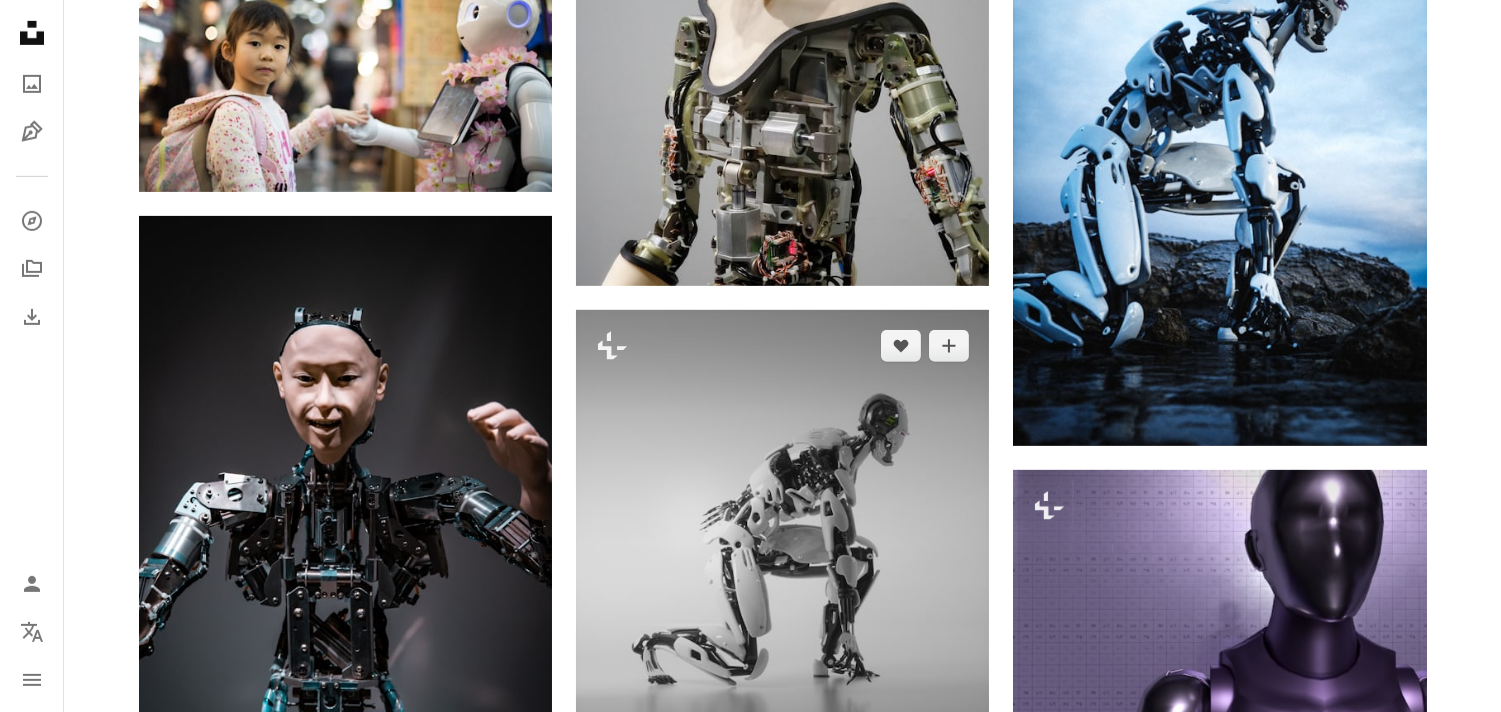 click at bounding box center (782, 568) 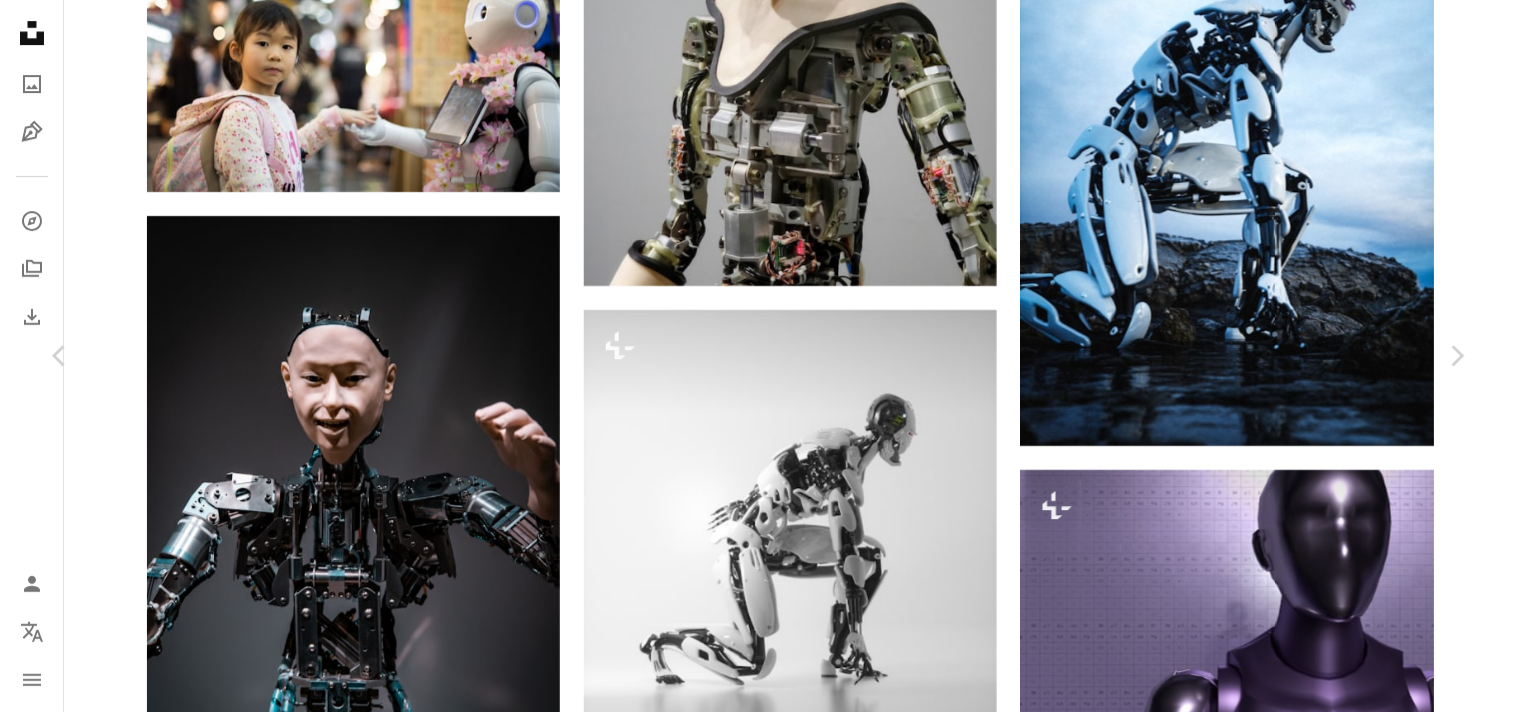 click on "**********" at bounding box center [758, 759] 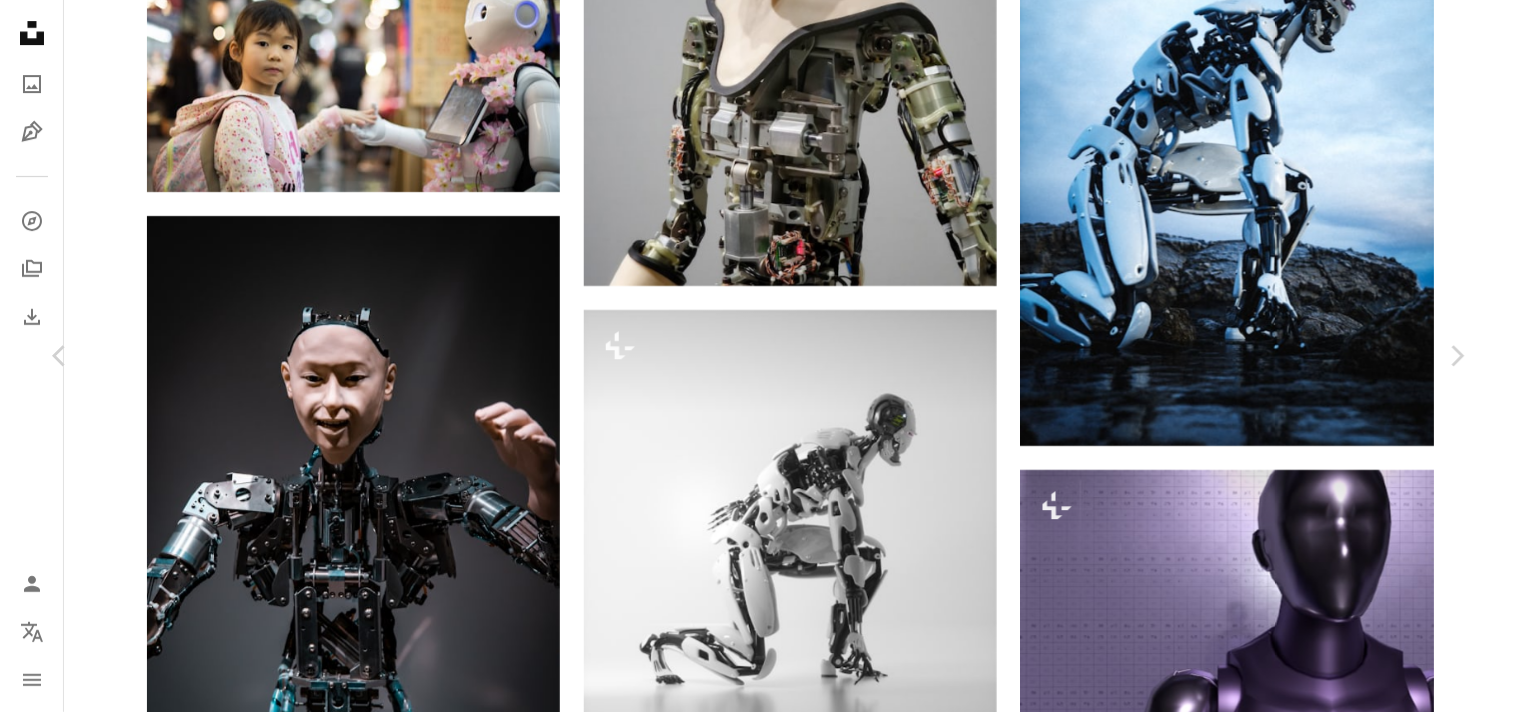 scroll, scrollTop: 623, scrollLeft: 0, axis: vertical 